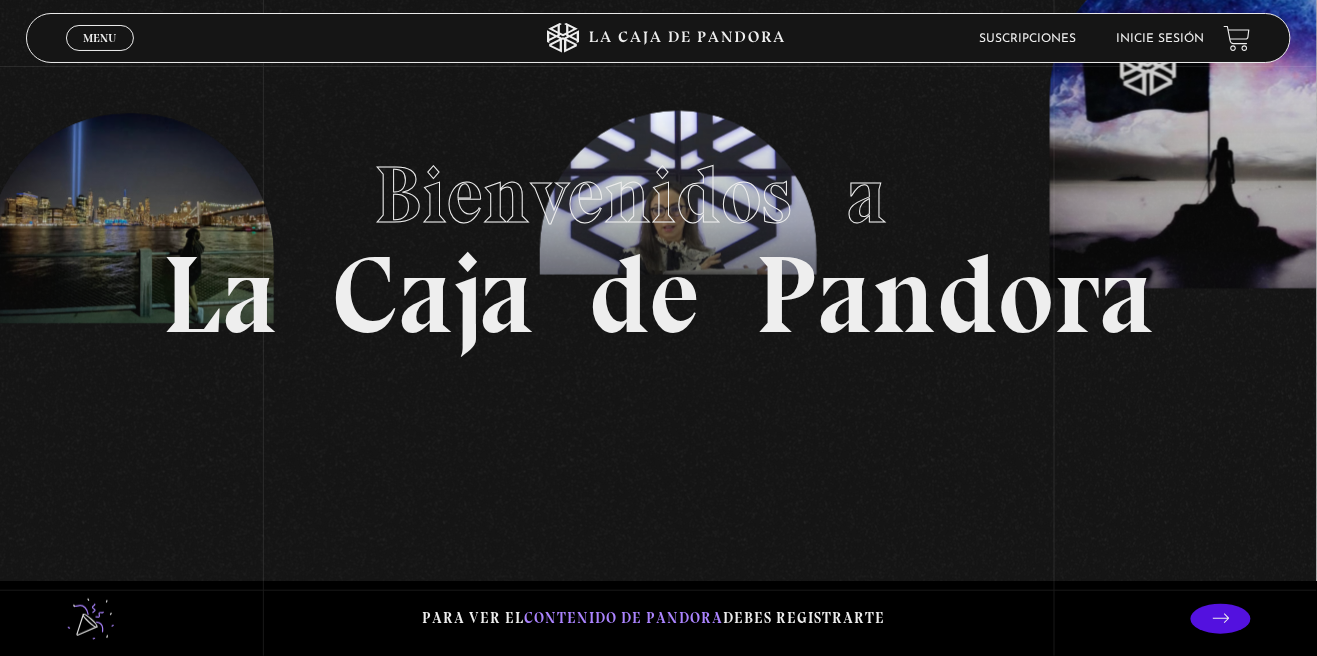 scroll, scrollTop: 0, scrollLeft: 0, axis: both 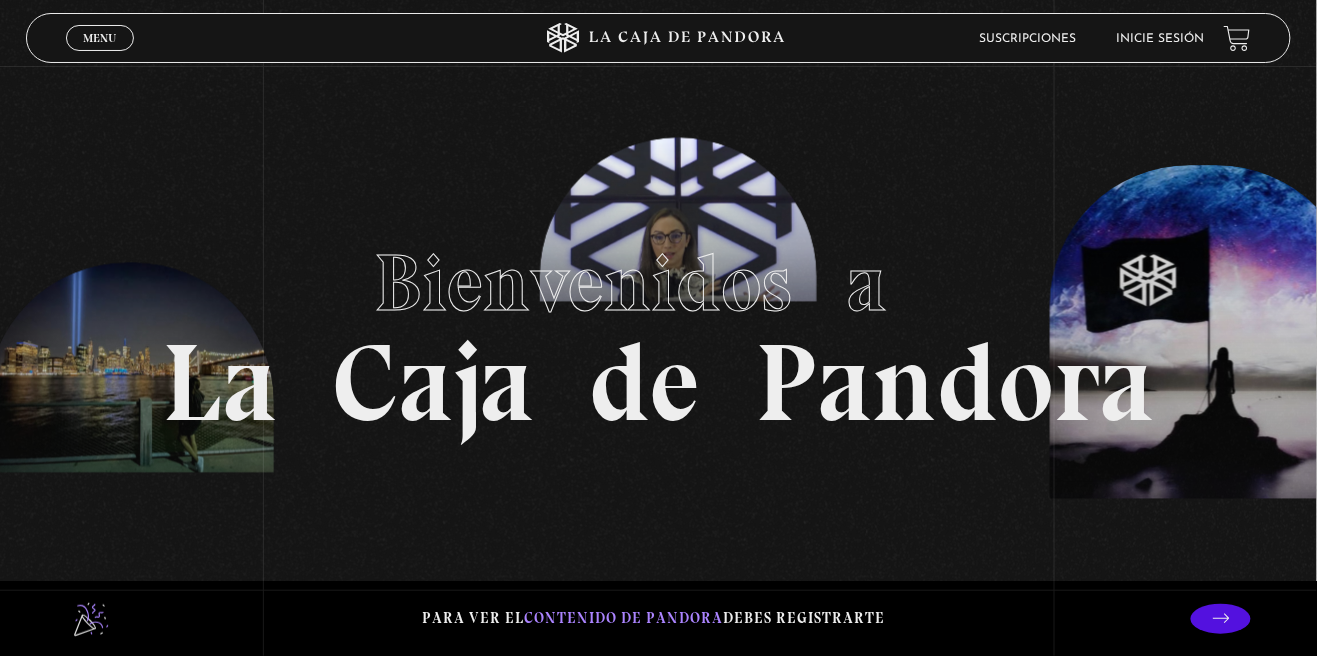 click on "Inicie sesión" at bounding box center (1160, 39) 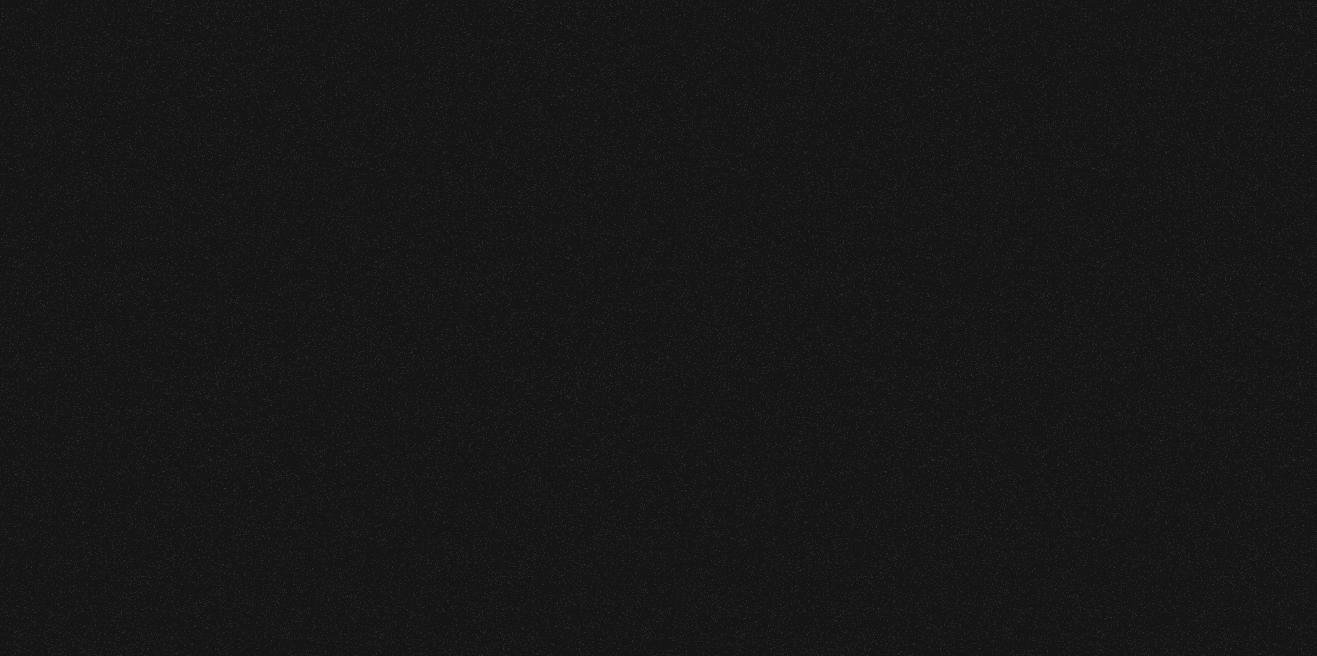 scroll, scrollTop: 0, scrollLeft: 0, axis: both 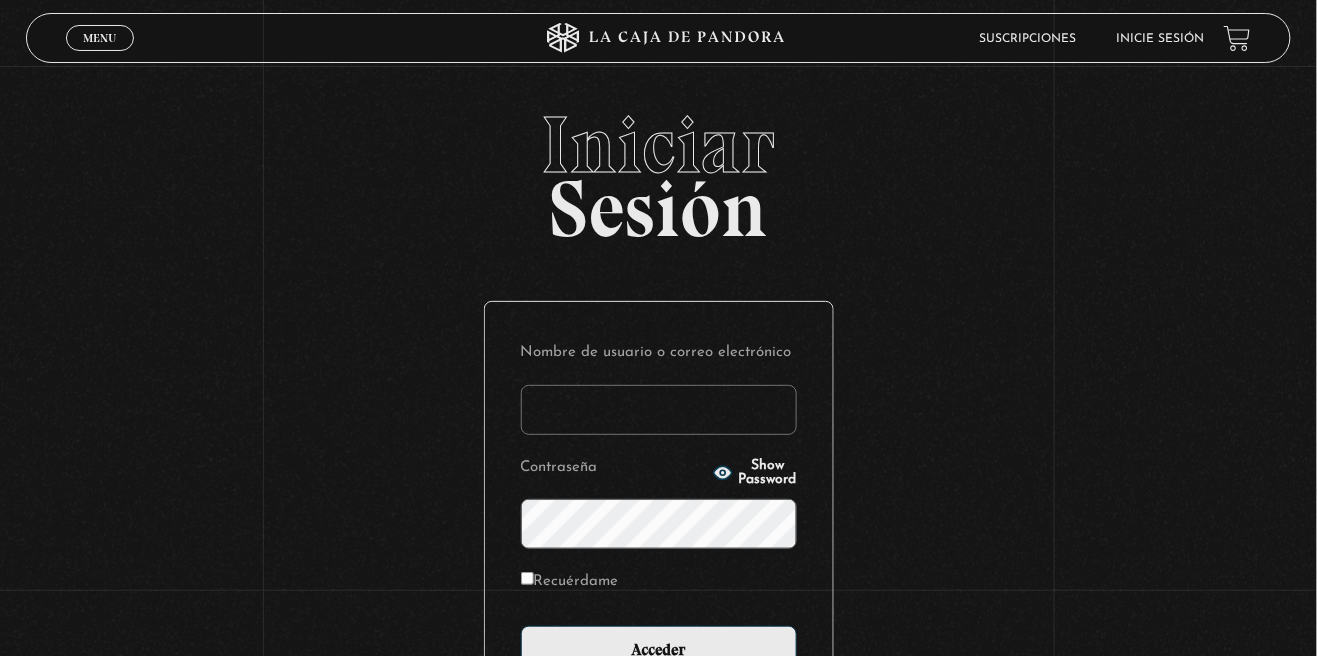 click on "Nombre de usuario o correo electrónico" at bounding box center (659, 410) 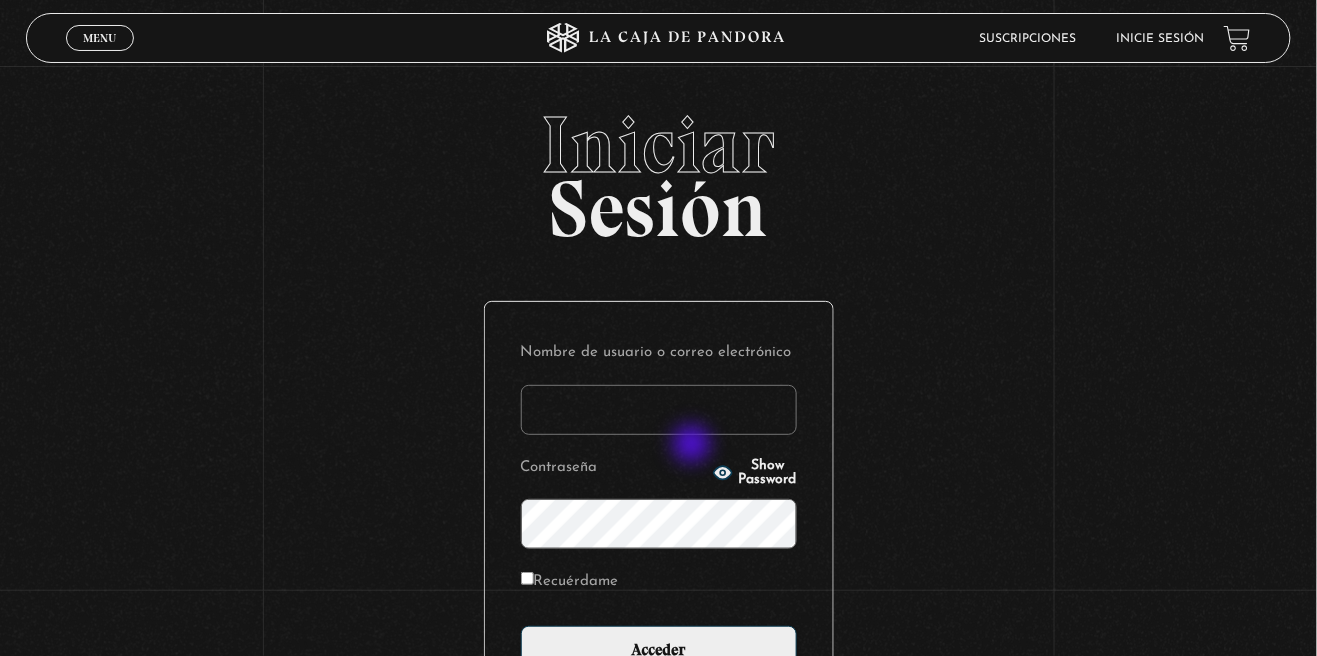 type on "allanurena@hotmail.com" 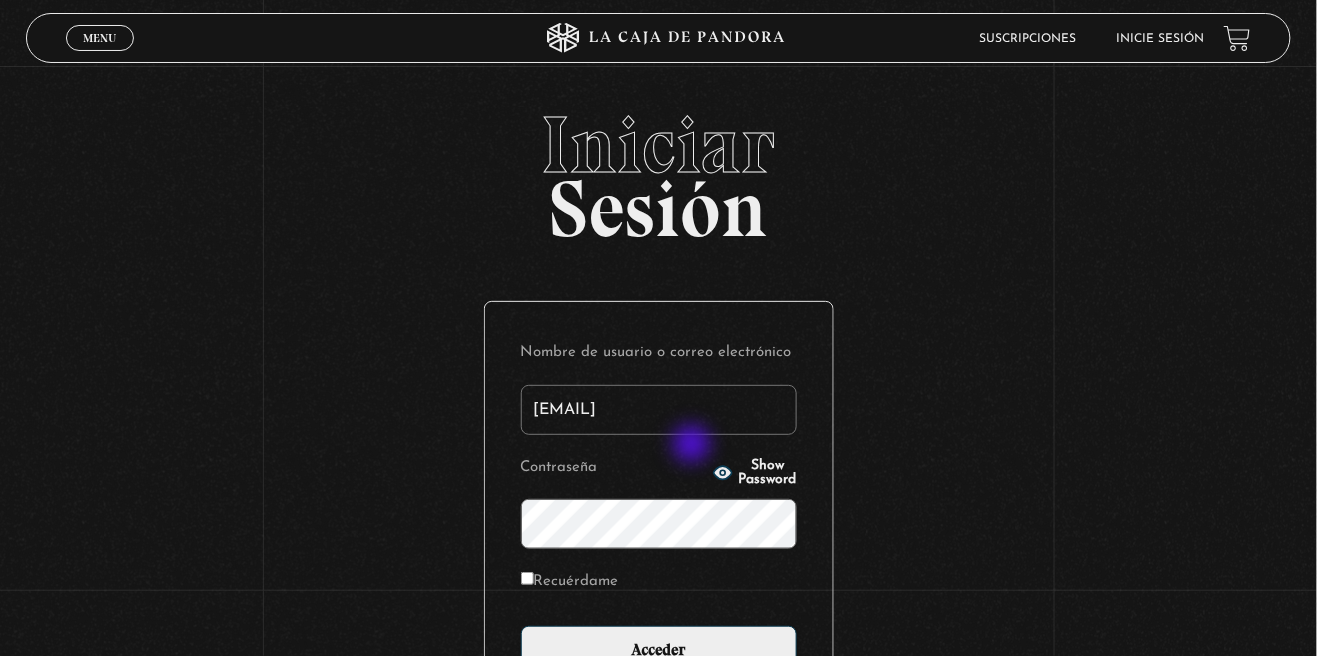click on "Acceder" at bounding box center [659, 651] 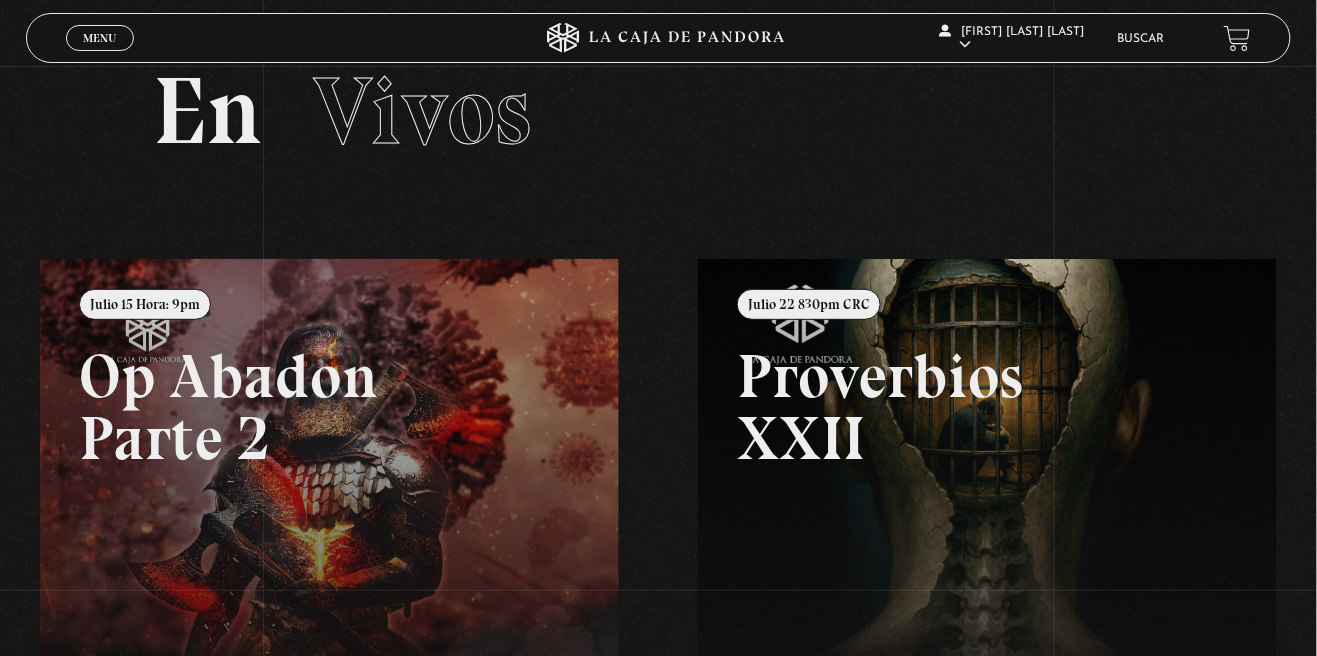 scroll, scrollTop: 0, scrollLeft: 0, axis: both 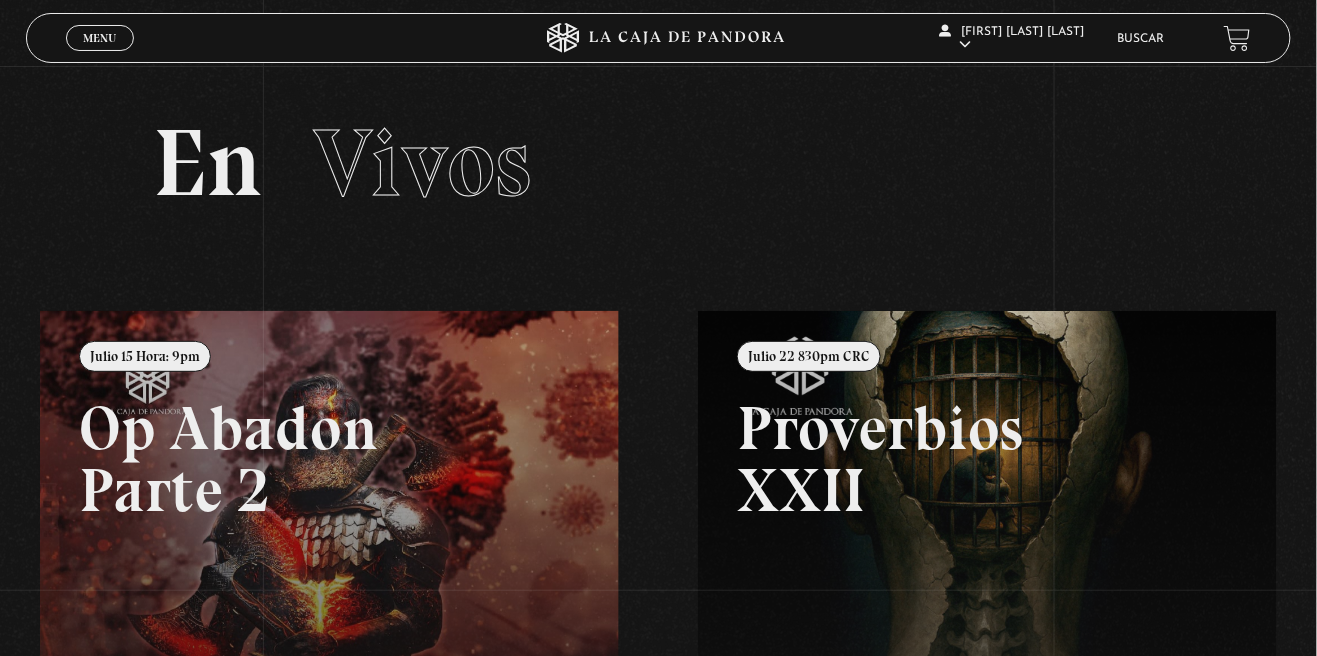 click on "Menu Cerrar" at bounding box center (100, 38) 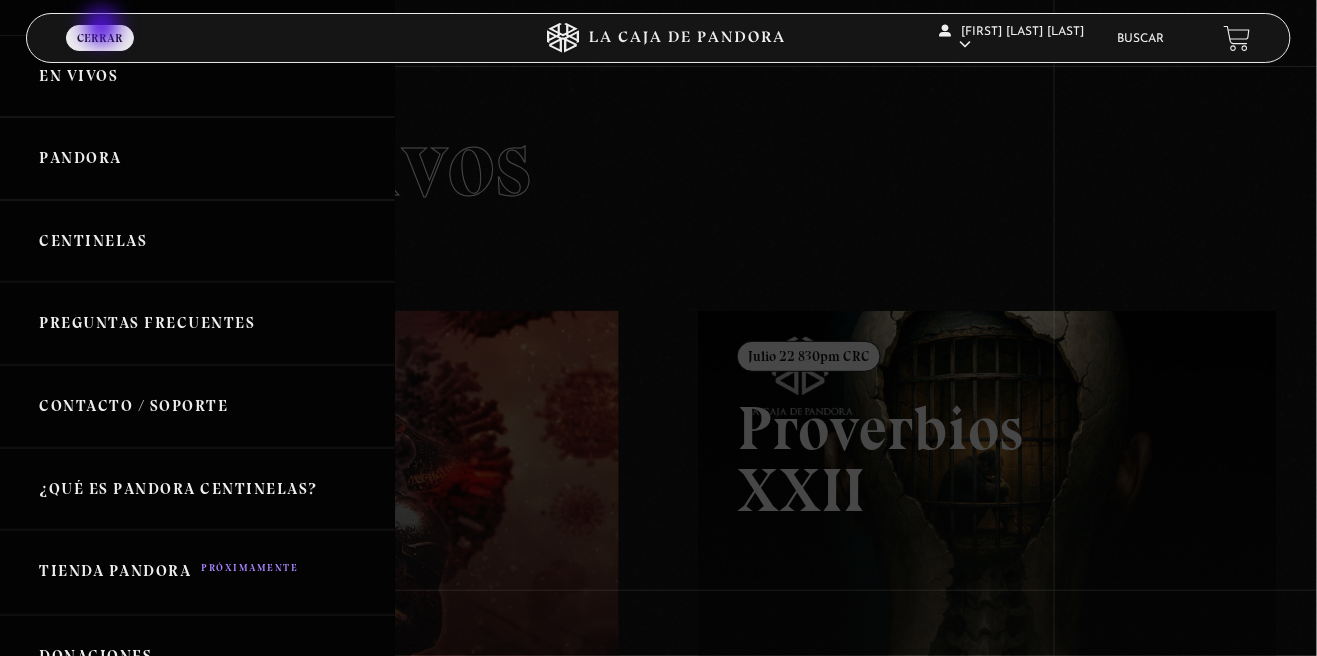 scroll, scrollTop: 0, scrollLeft: 0, axis: both 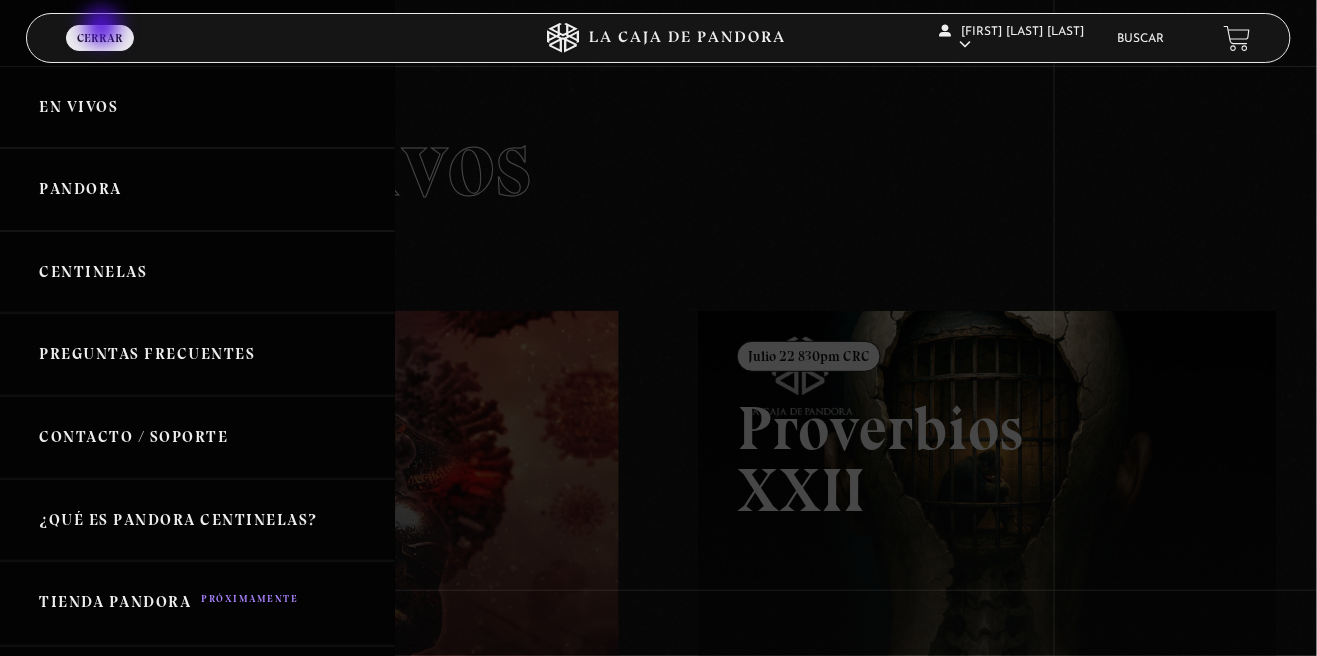 click on "En vivos" at bounding box center [197, 107] 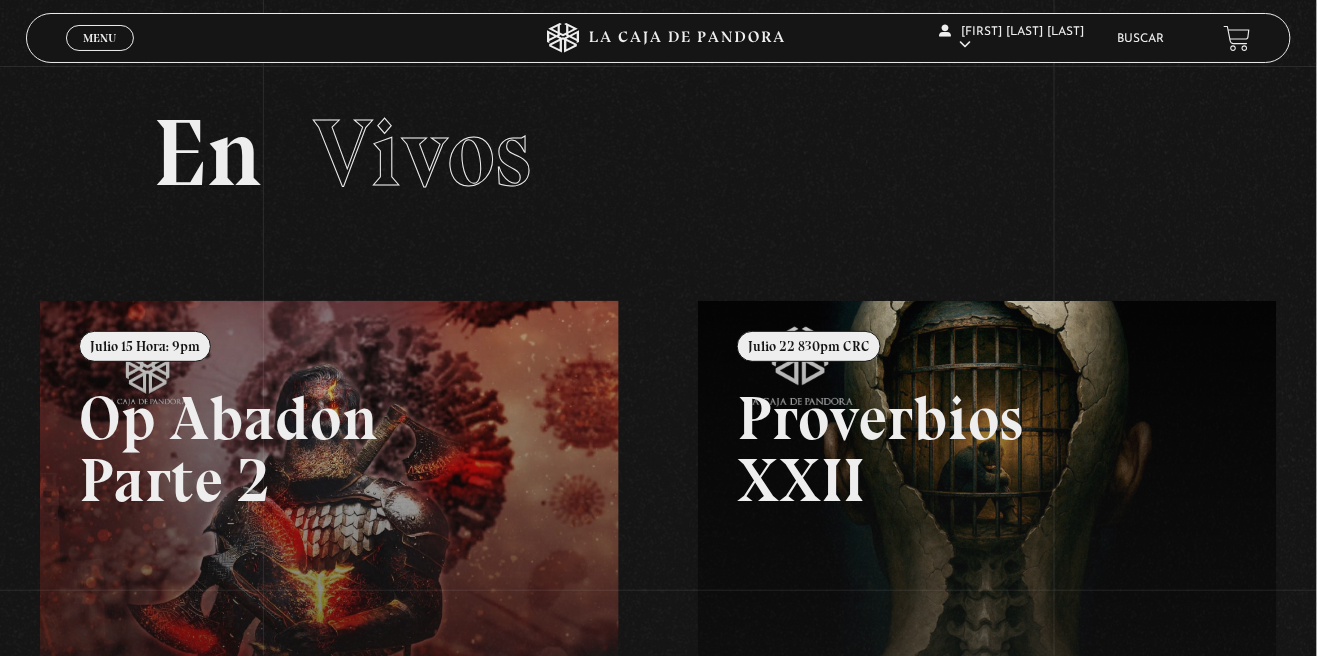 scroll, scrollTop: 18, scrollLeft: 0, axis: vertical 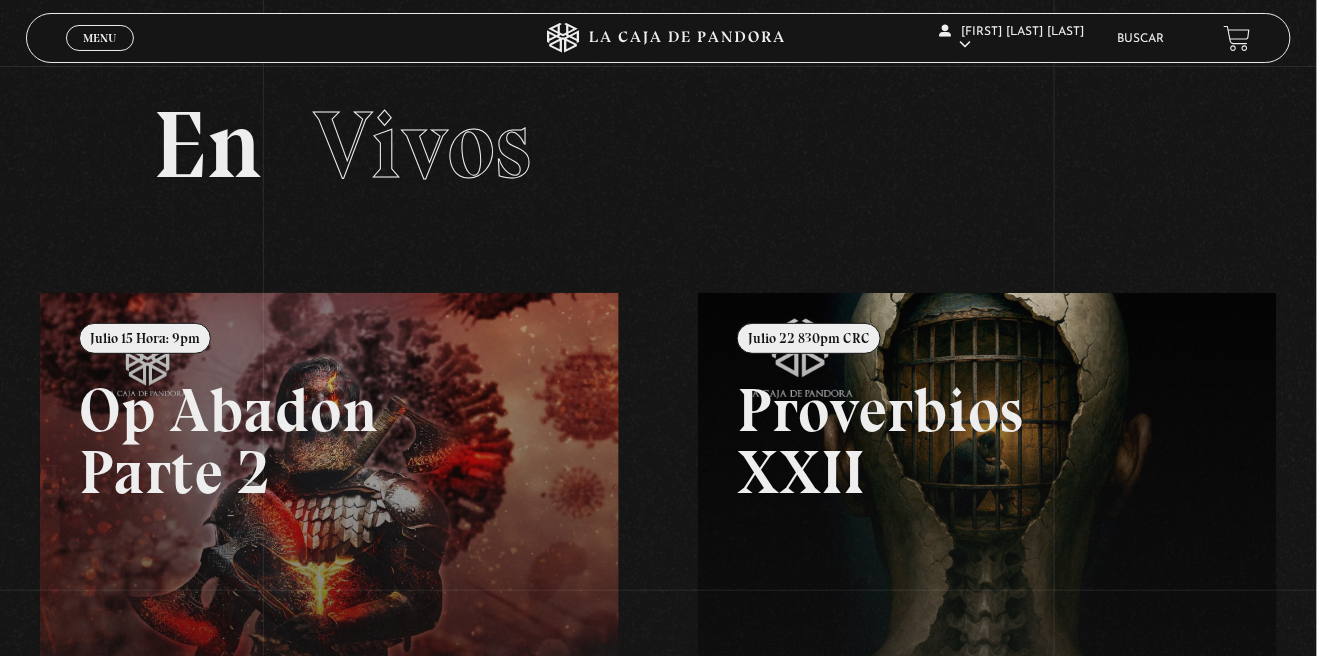 click on "Menu Cerrar" at bounding box center [100, 38] 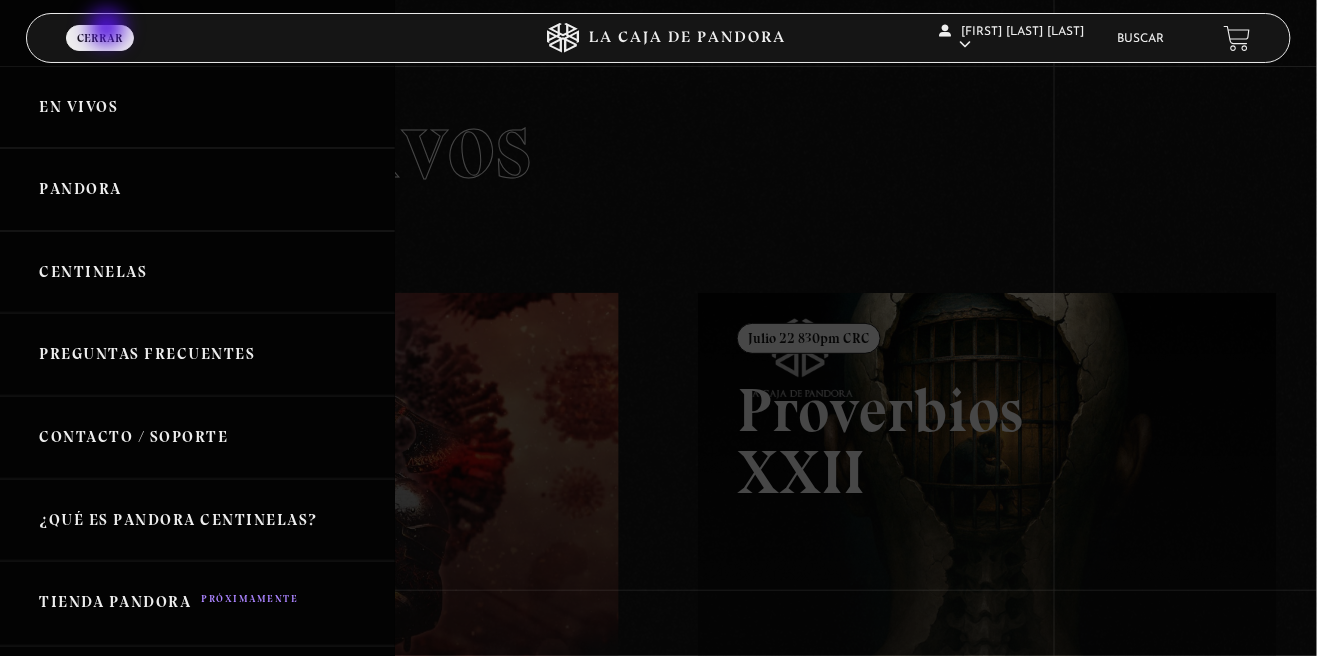 click on "Pandora" at bounding box center (197, 189) 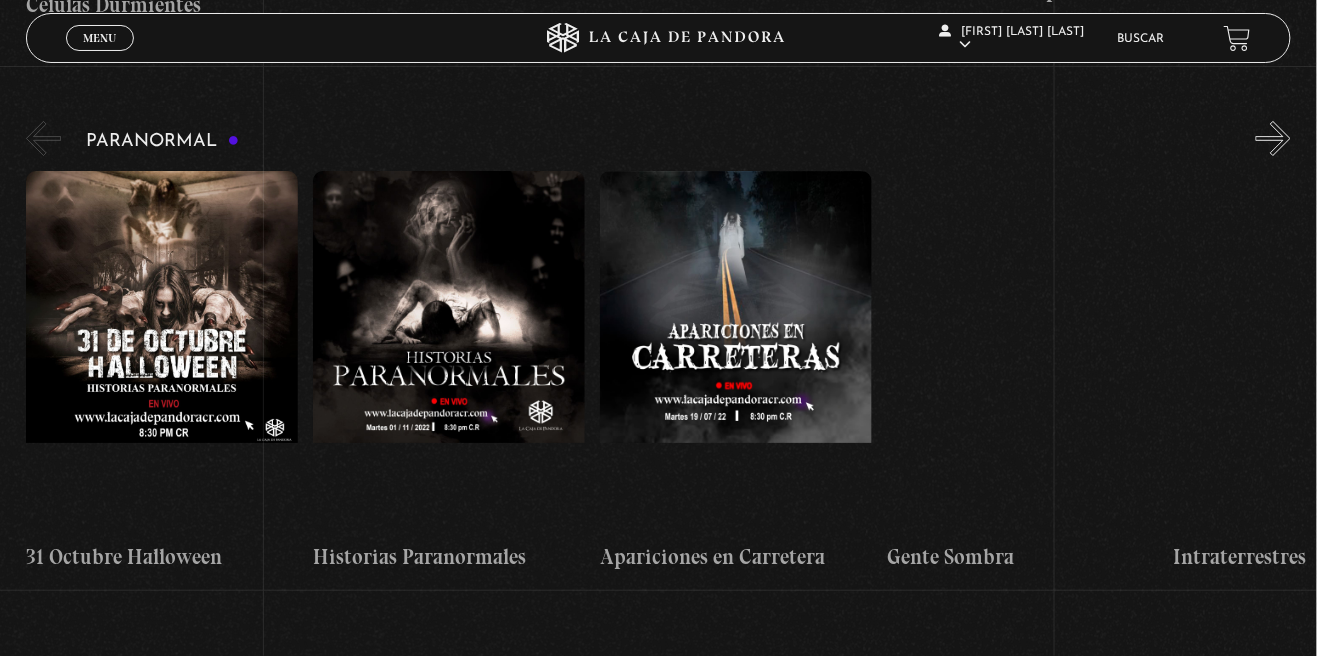 scroll, scrollTop: 1984, scrollLeft: 0, axis: vertical 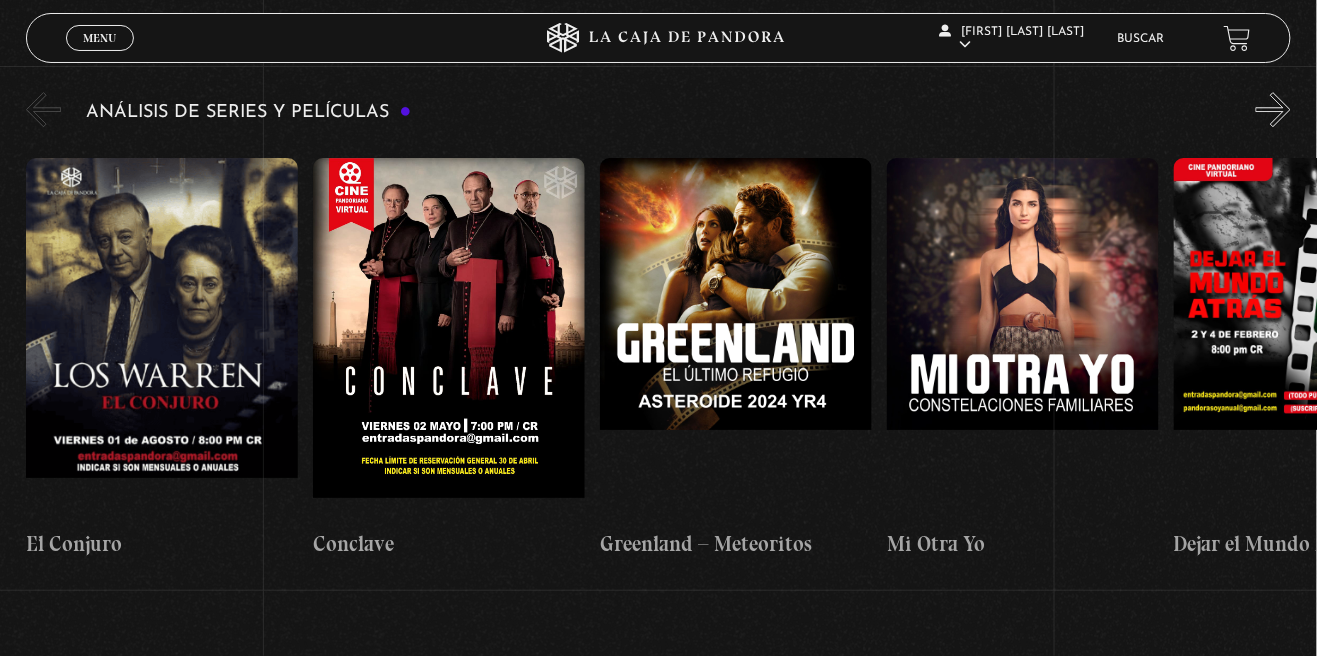 click at bounding box center [162, 338] 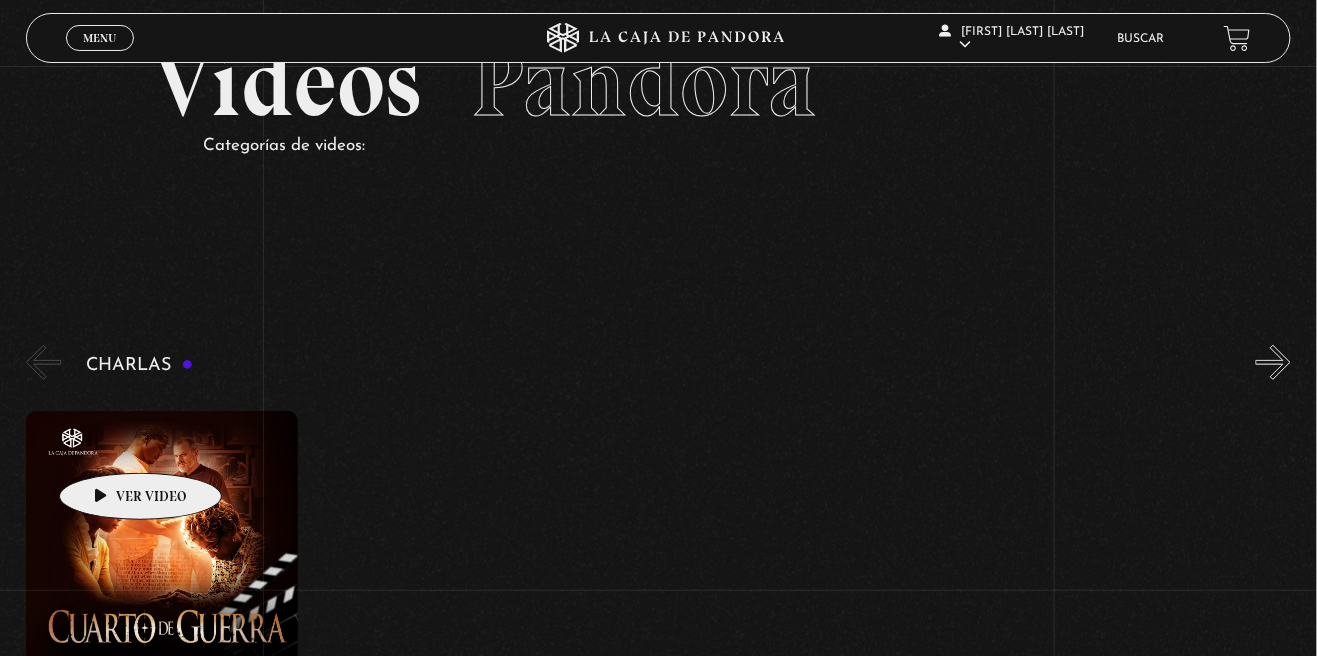 scroll, scrollTop: 0, scrollLeft: 0, axis: both 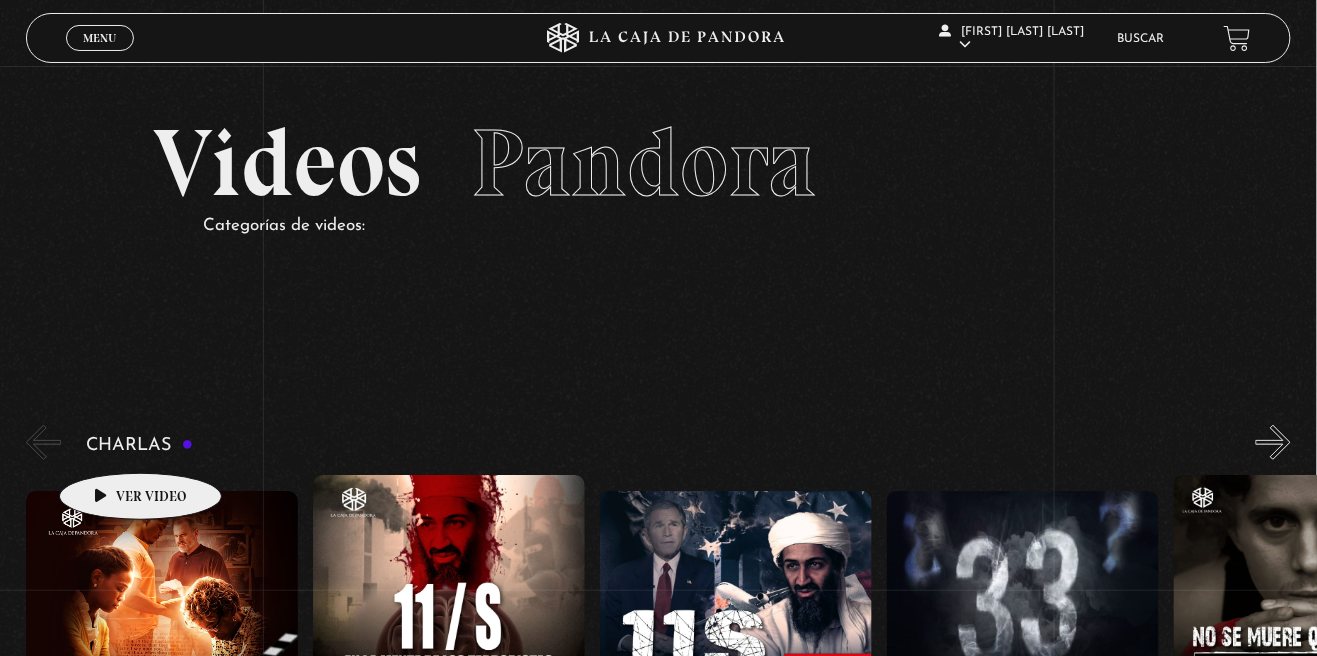 click on "Buscar" at bounding box center (1140, 39) 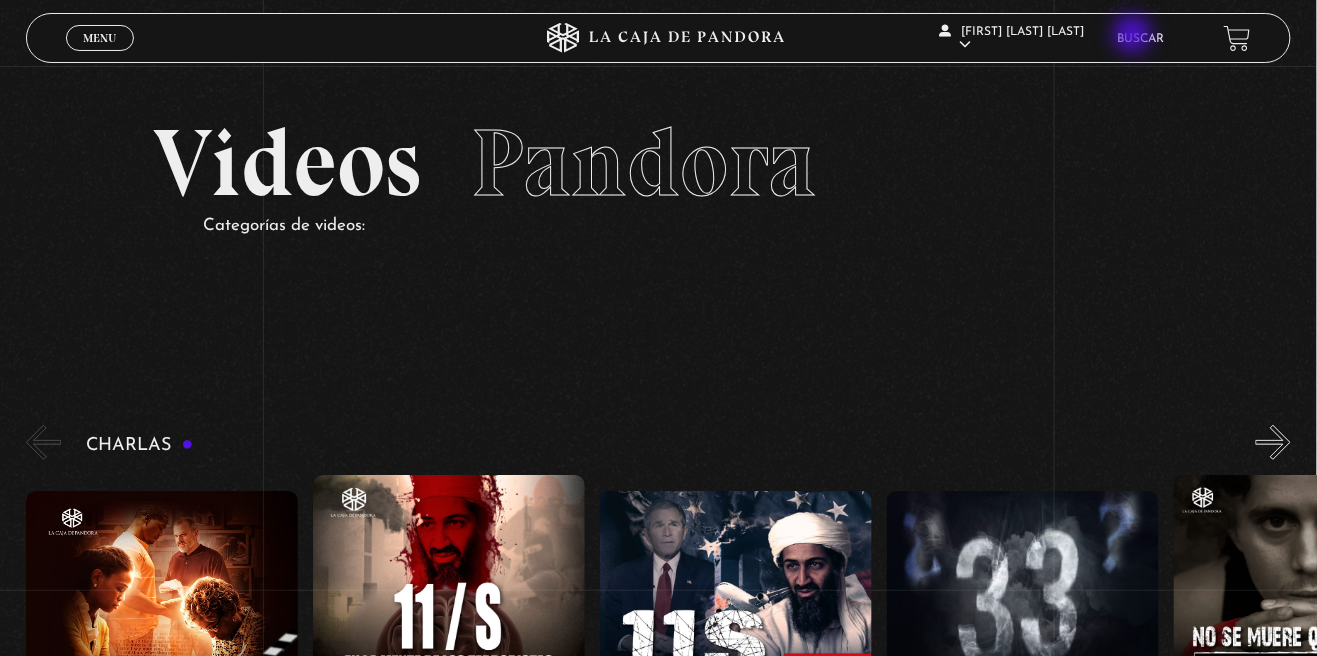 click on "Buscar" at bounding box center [1140, 39] 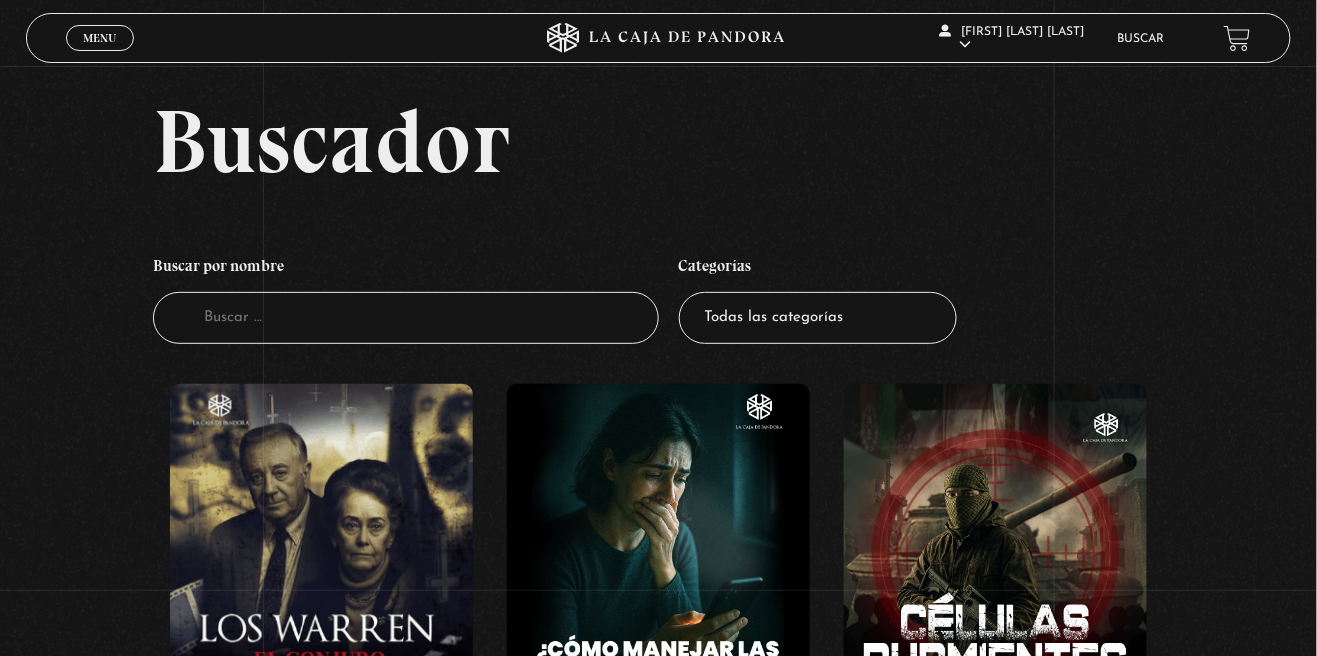 scroll, scrollTop: 0, scrollLeft: 0, axis: both 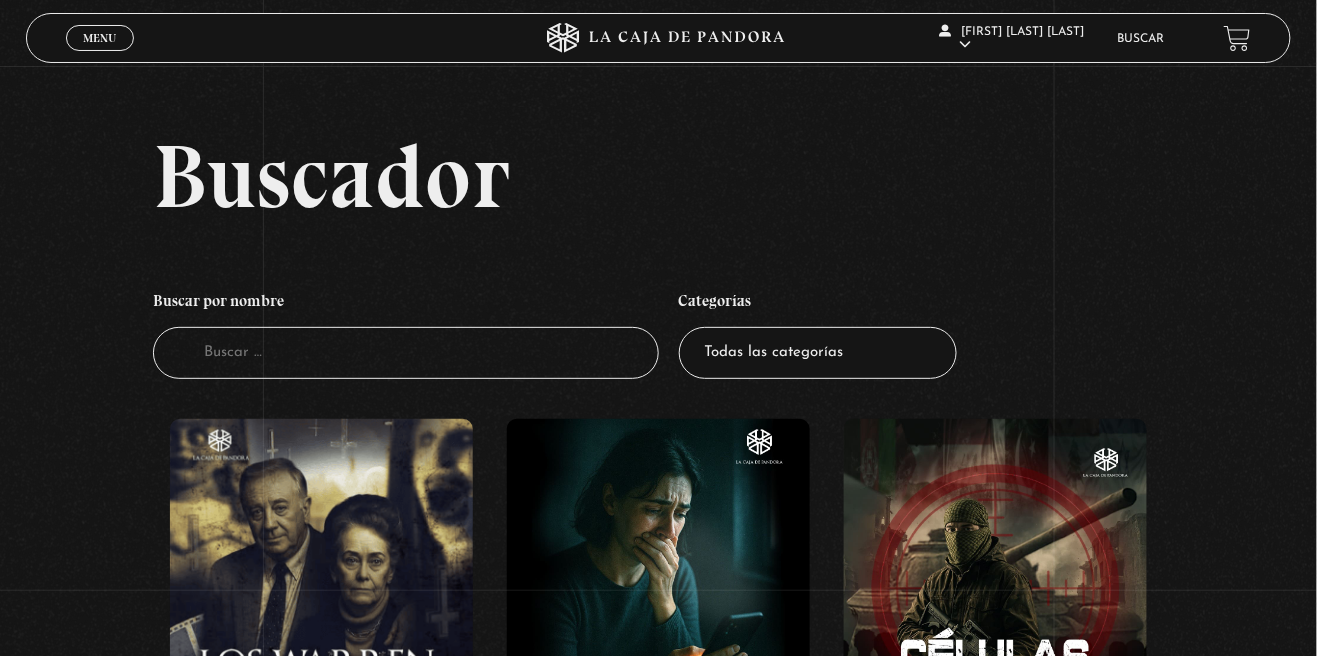 click on "Buscador" at bounding box center [406, 353] 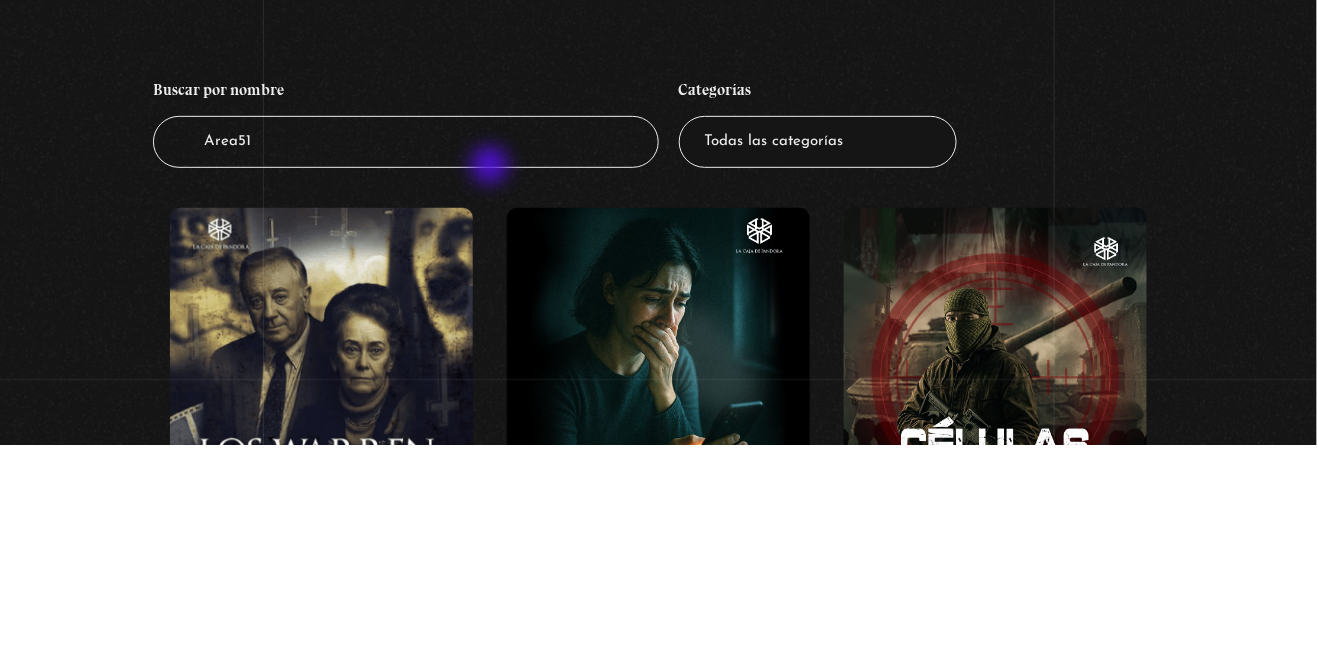 type on "Area51" 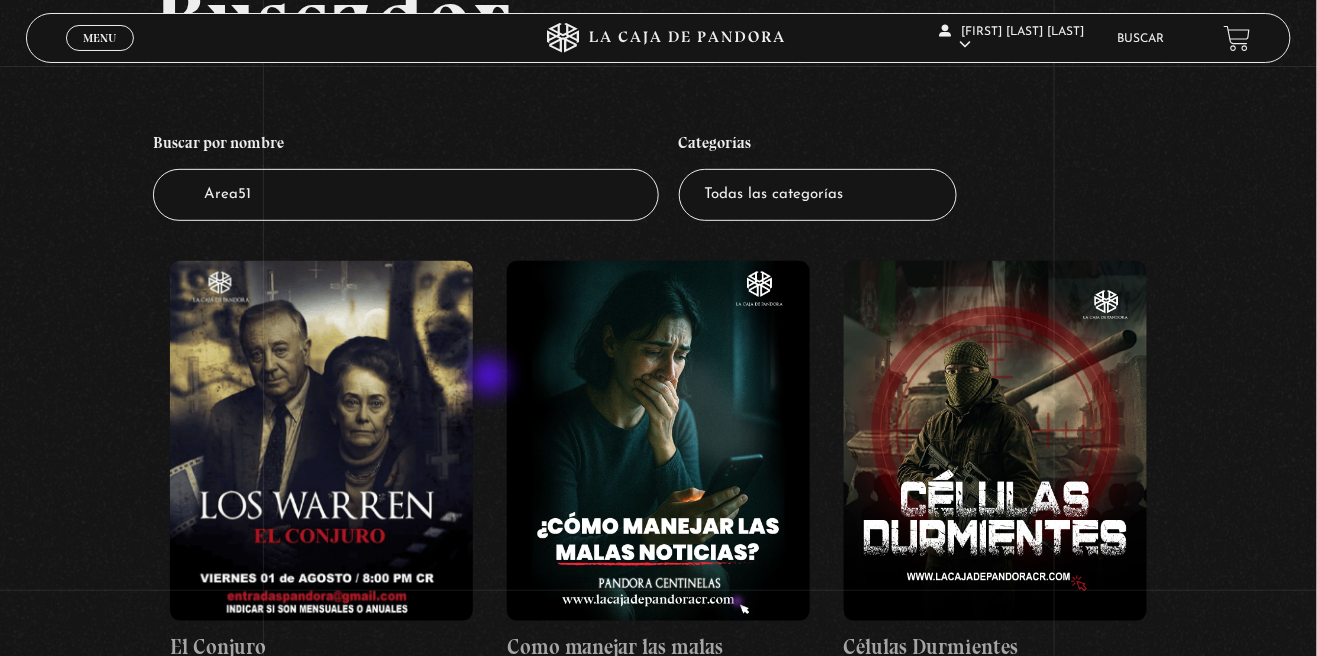 scroll, scrollTop: 155, scrollLeft: 0, axis: vertical 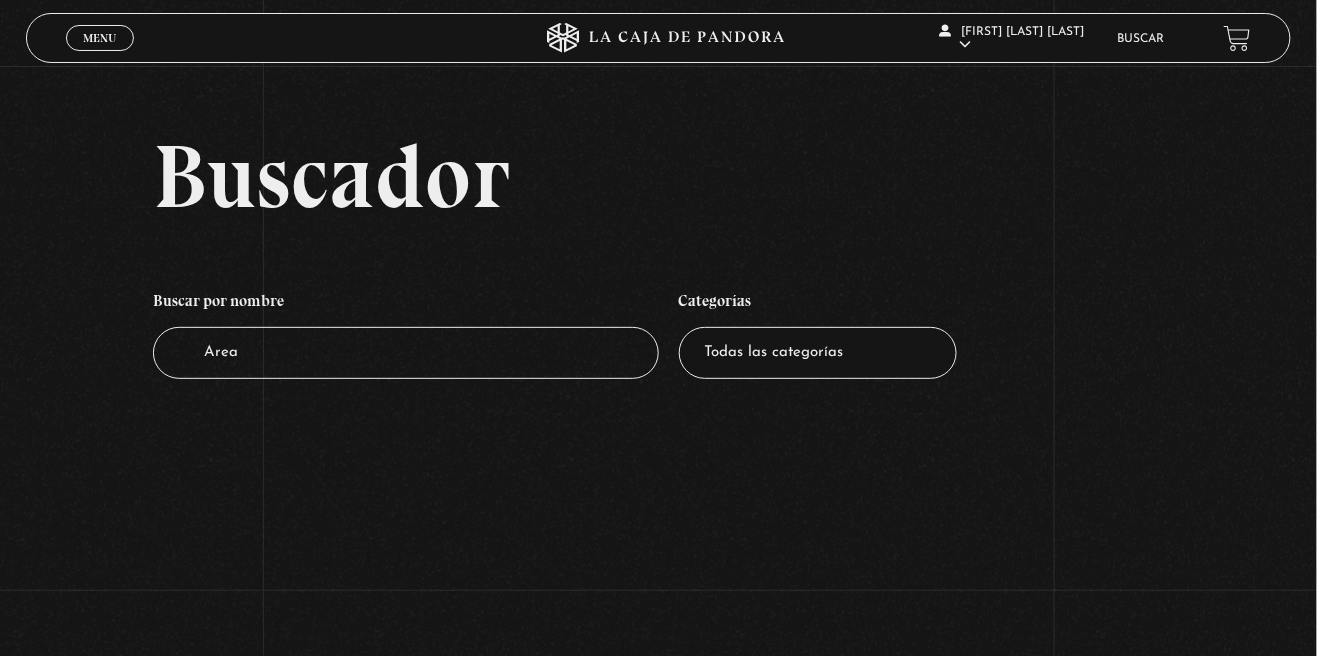 click on "Area" at bounding box center (406, 353) 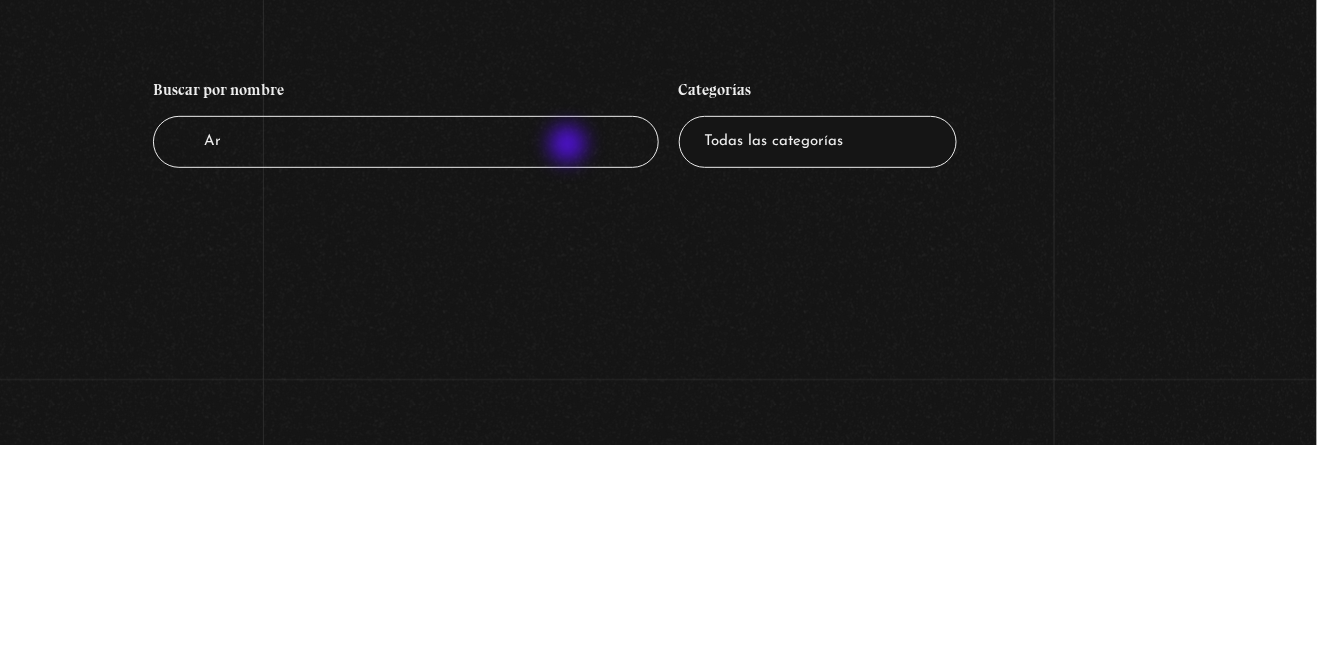 type on "A" 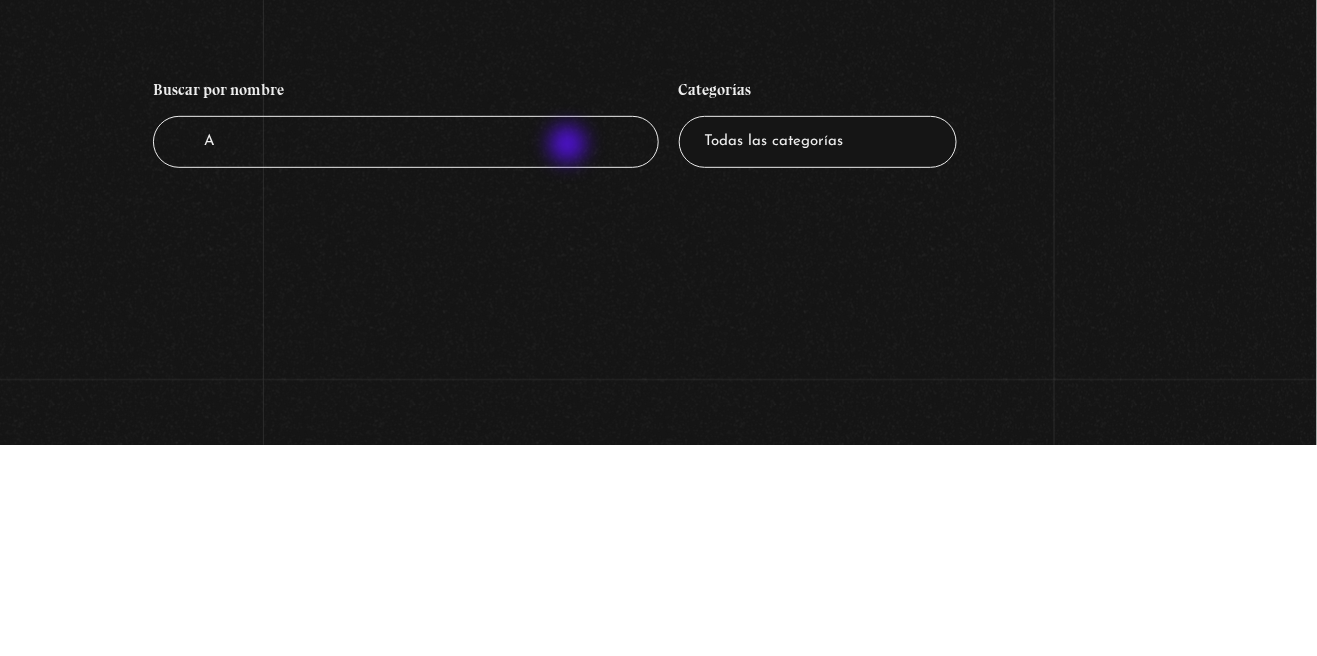 type 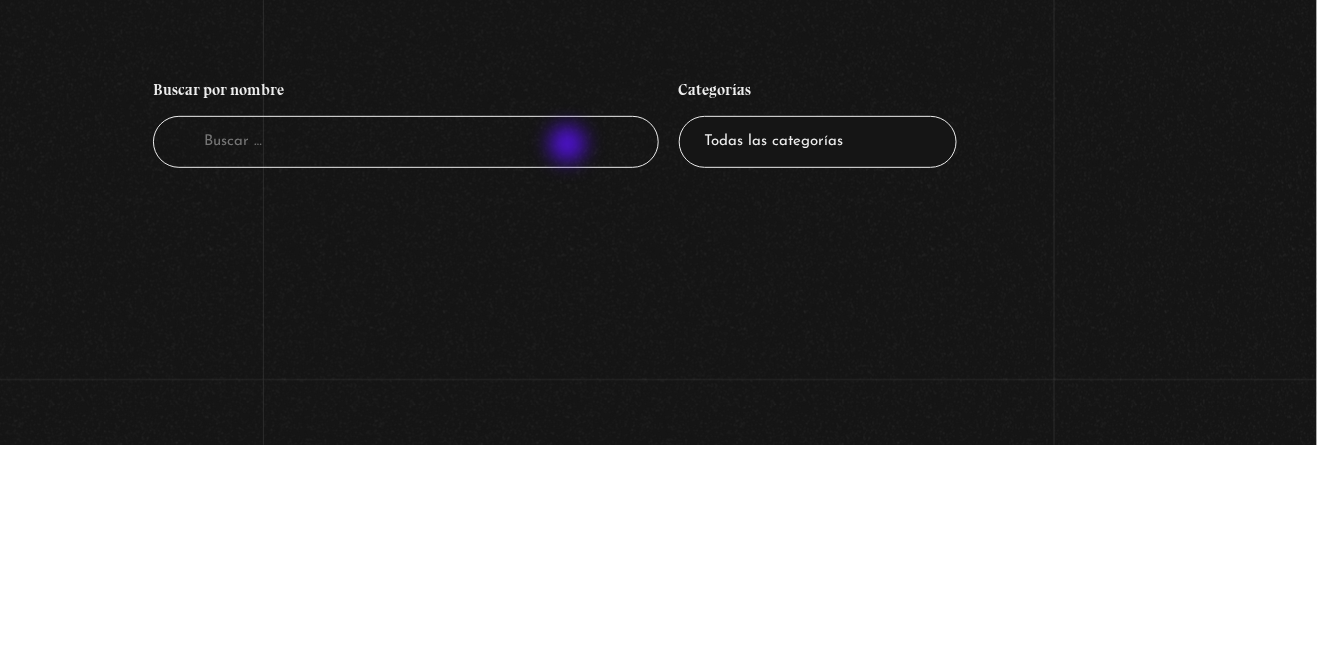 click on "Buscar por nombre
Buscador 		 Categorías
Todas las categorías
11:11 Humanitario  (1)
Amo los Lunes  (2)
Análisis de series y películas  (23)
Asesinos Seriales  (2)
Centinelas  (113)
Charlas  (8)
Entrevistas  (7)
Hacktivismo  (5)
Mercado  (1)
Mundo Espiritual  (20)
Nuevo Orden Mundial NWO  (79)
Pandora Bio  (24)
Pandora Prepper  (23)
Pandora Tour  (3)
Paranormal  (11)
Pastelería  (1)
Peligros en la web  (4)
Regulares  (1)
Teorías de Conspiración  (7)" at bounding box center (658, 330) 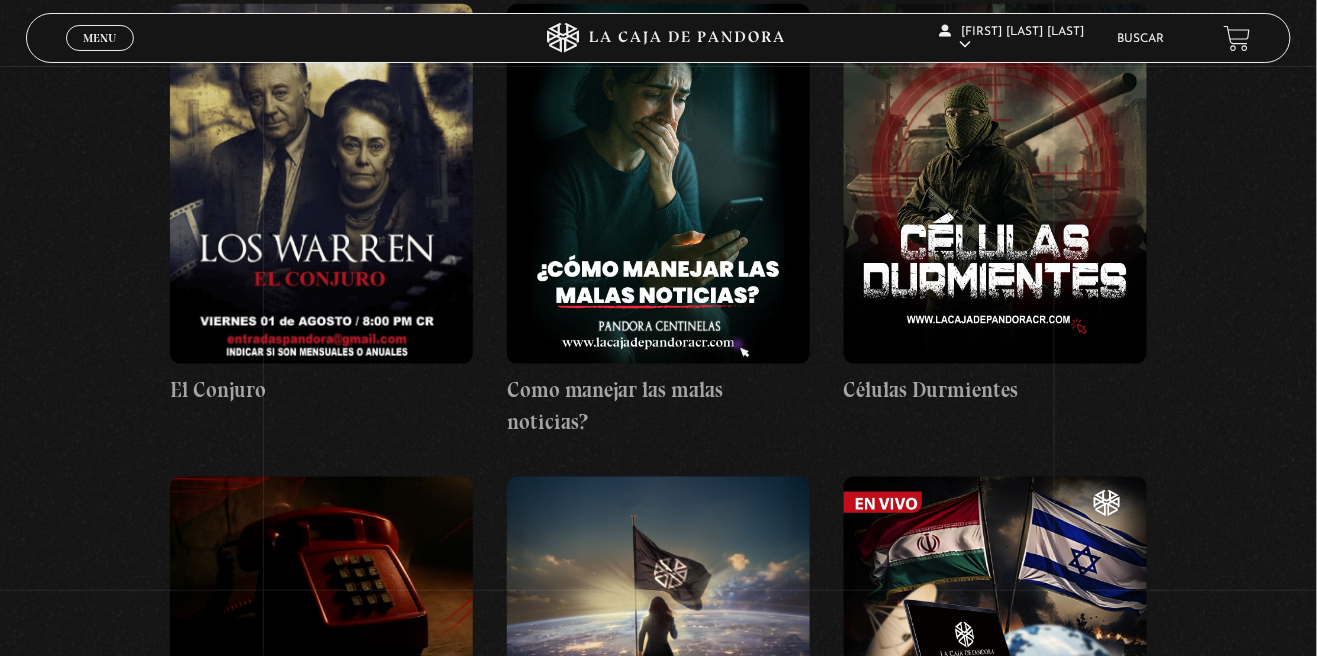 scroll, scrollTop: 414, scrollLeft: 0, axis: vertical 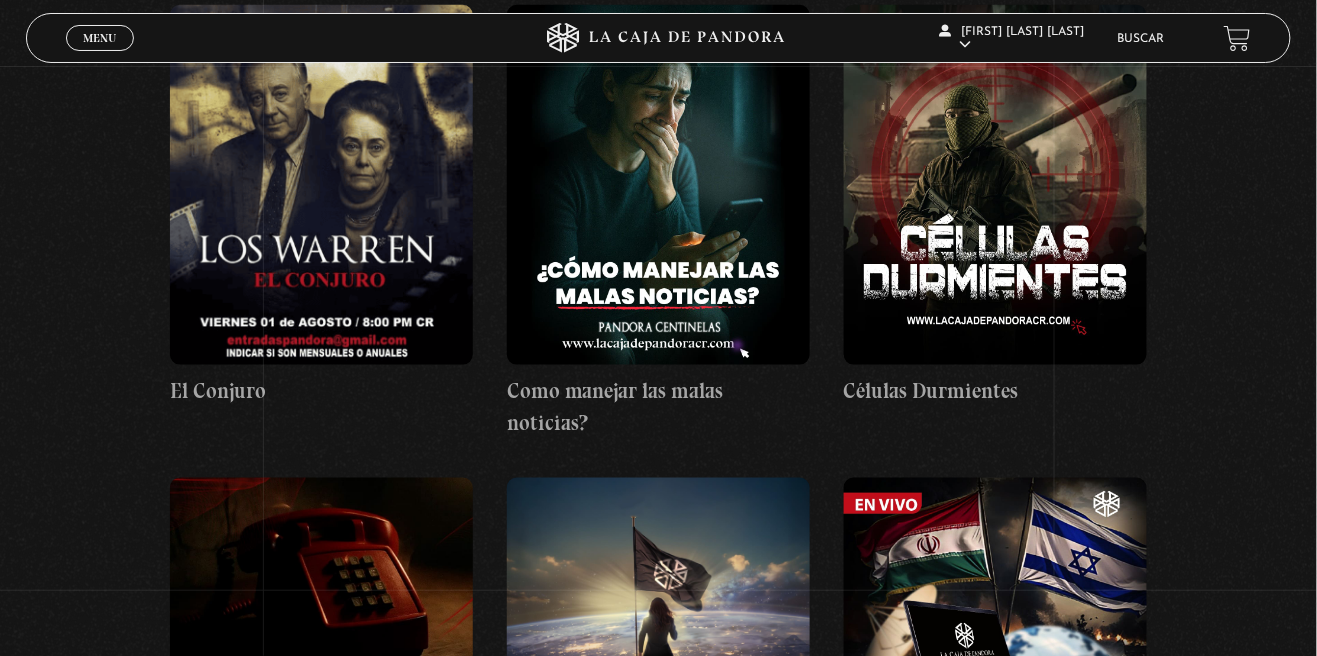 click at bounding box center (321, 185) 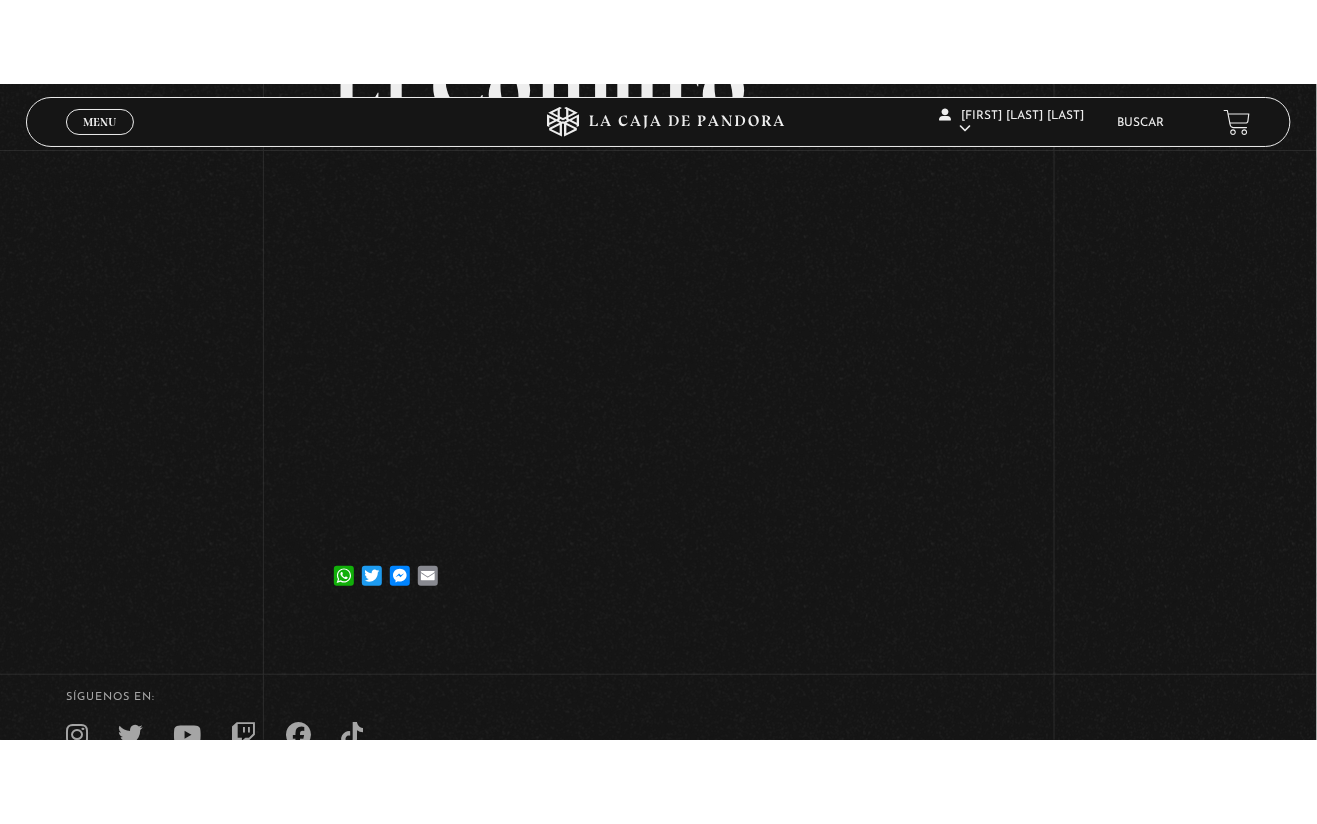 scroll, scrollTop: 221, scrollLeft: 0, axis: vertical 